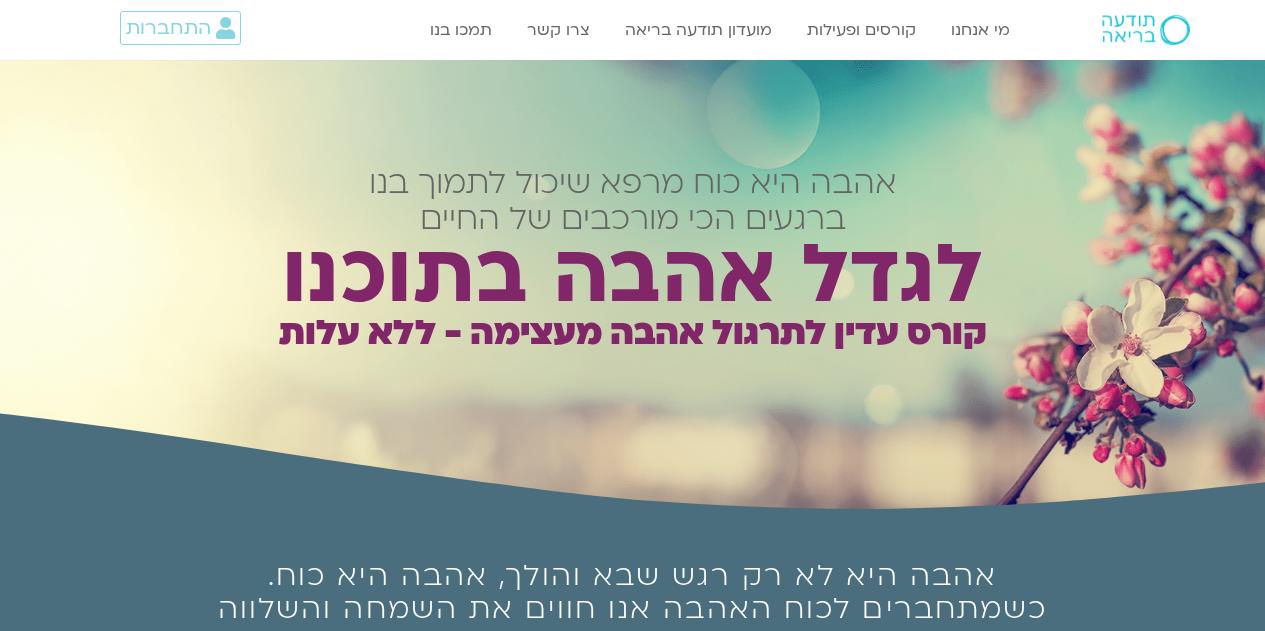 scroll, scrollTop: 0, scrollLeft: 0, axis: both 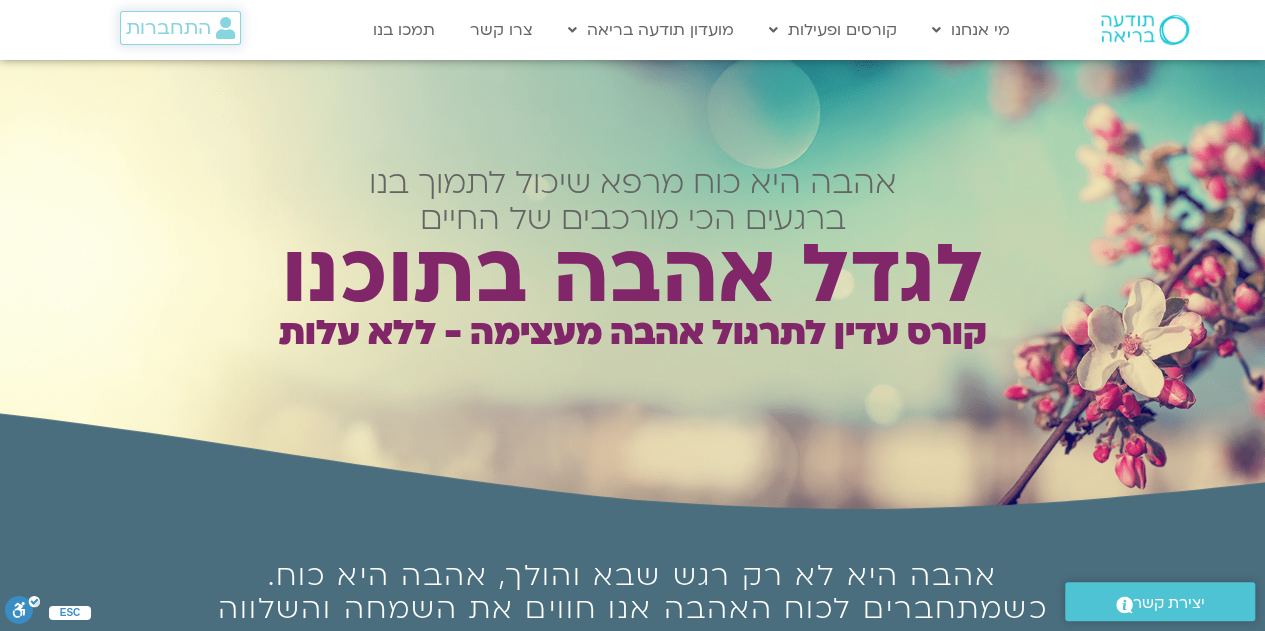 click on "התחברות" at bounding box center (168, 28) 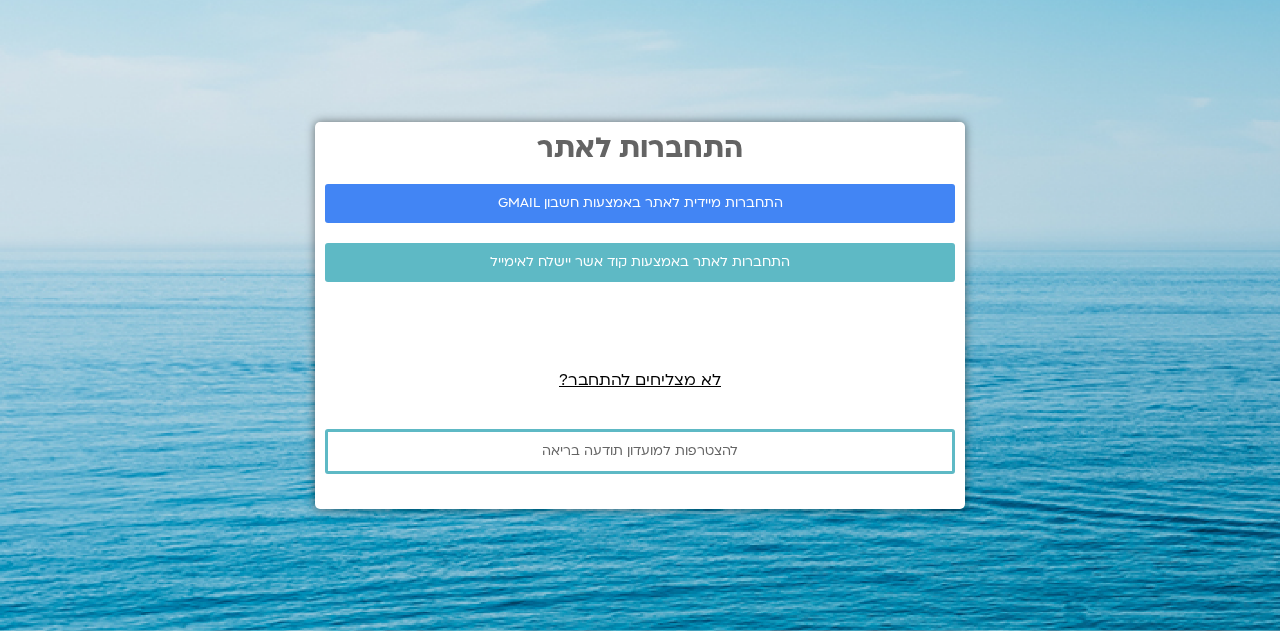 scroll, scrollTop: 0, scrollLeft: 0, axis: both 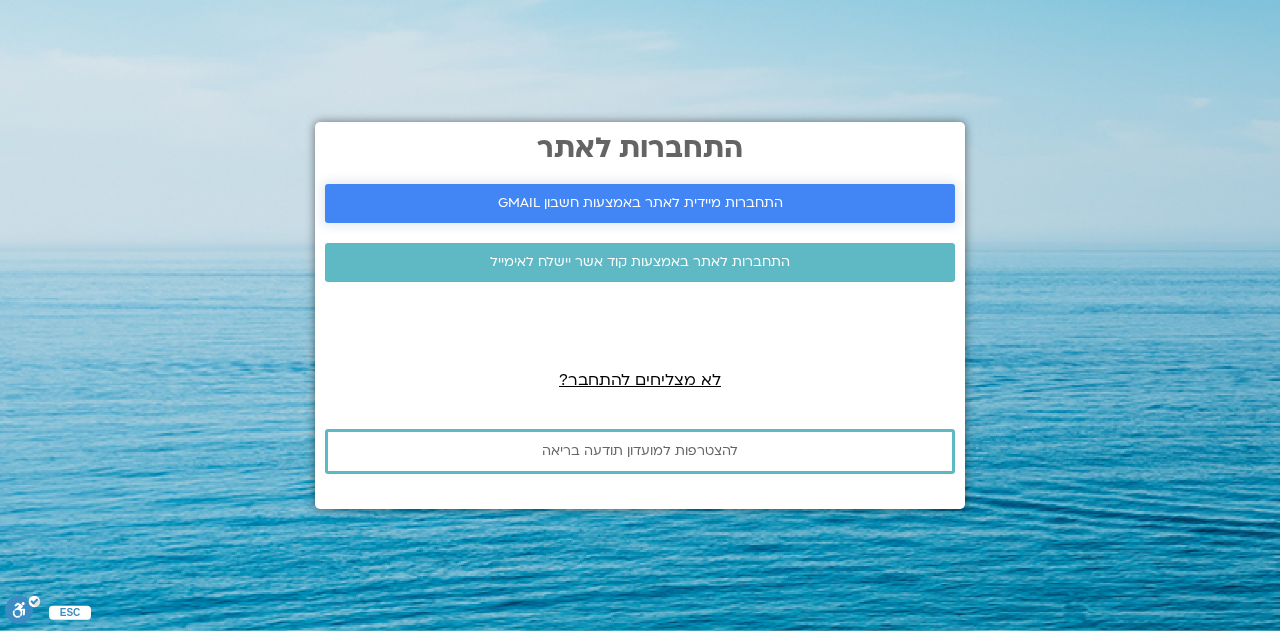 click on "התחברות מיידית לאתר באמצעות חשבון GMAIL" at bounding box center [640, 203] 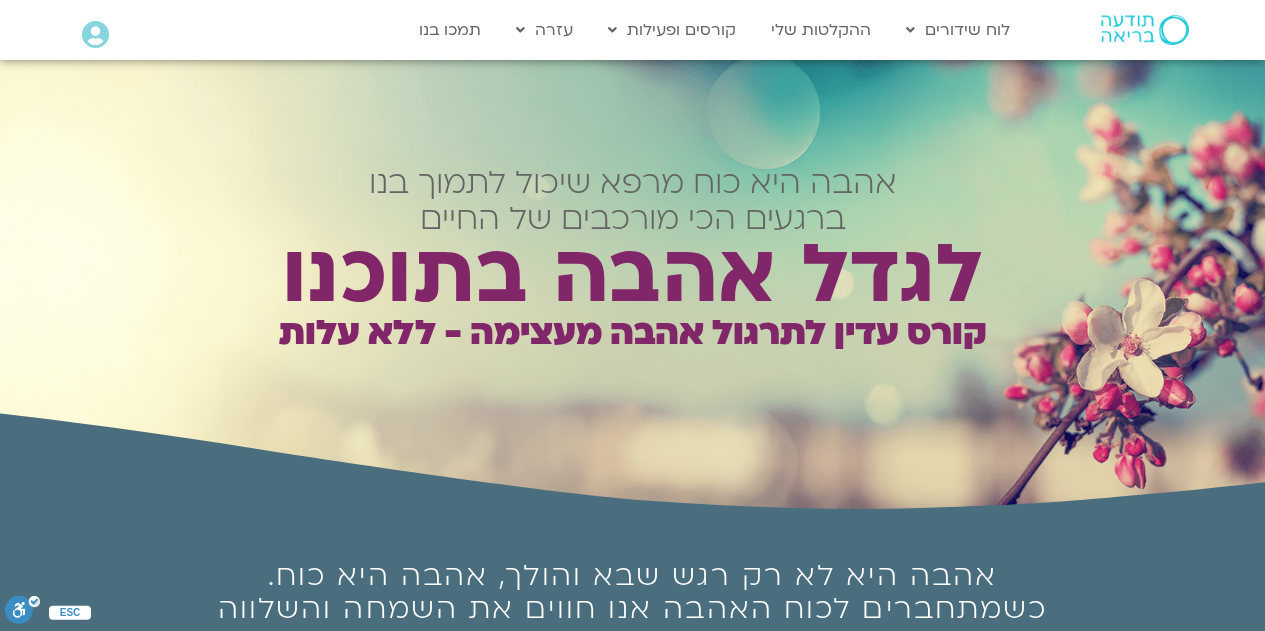 scroll, scrollTop: 0, scrollLeft: 0, axis: both 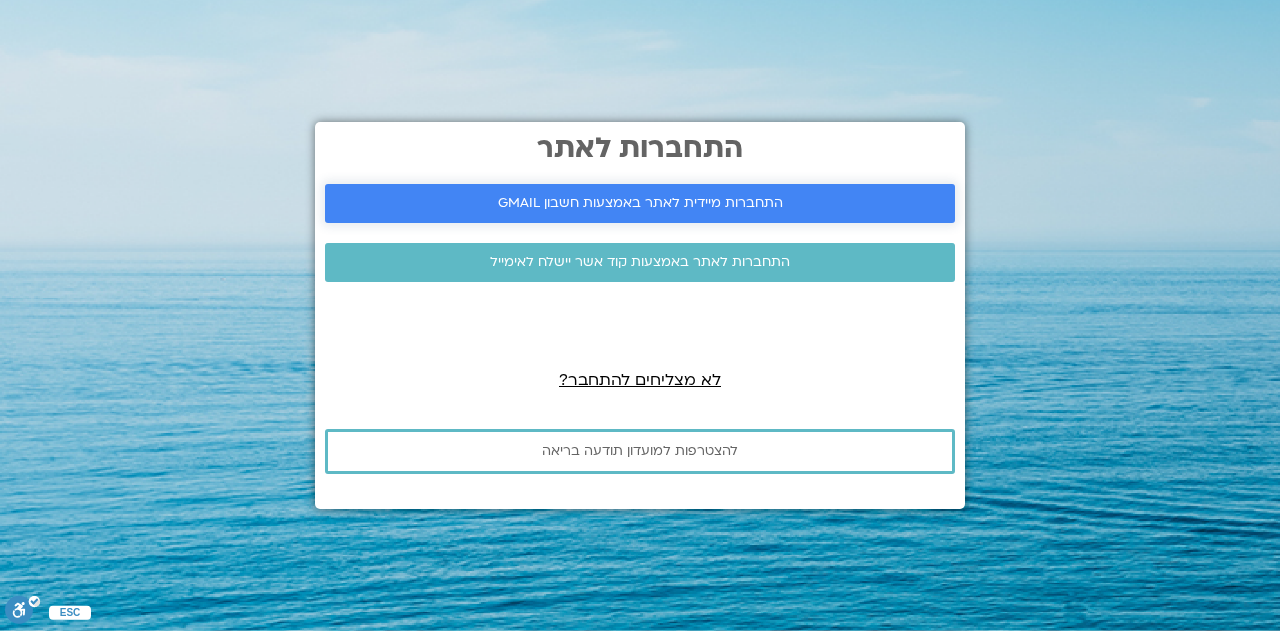 click on "התחברות מיידית לאתר באמצעות חשבון GMAIL" at bounding box center (640, 203) 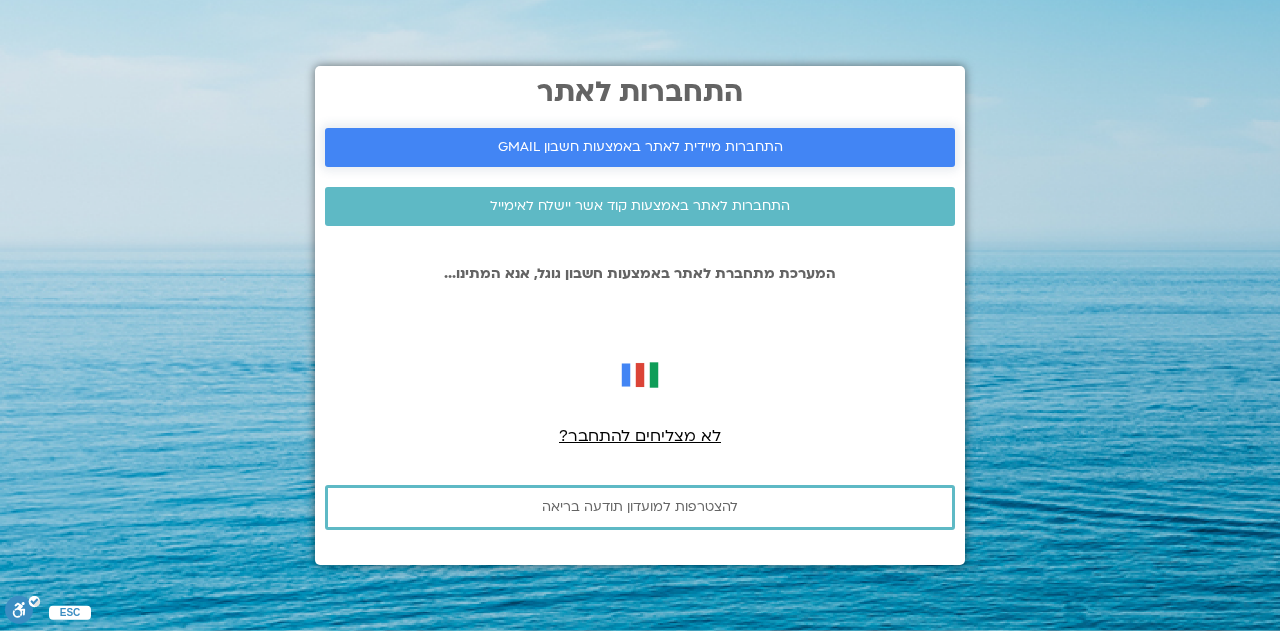 click on "התחברות מיידית לאתר באמצעות חשבון GMAIL" at bounding box center [640, 147] 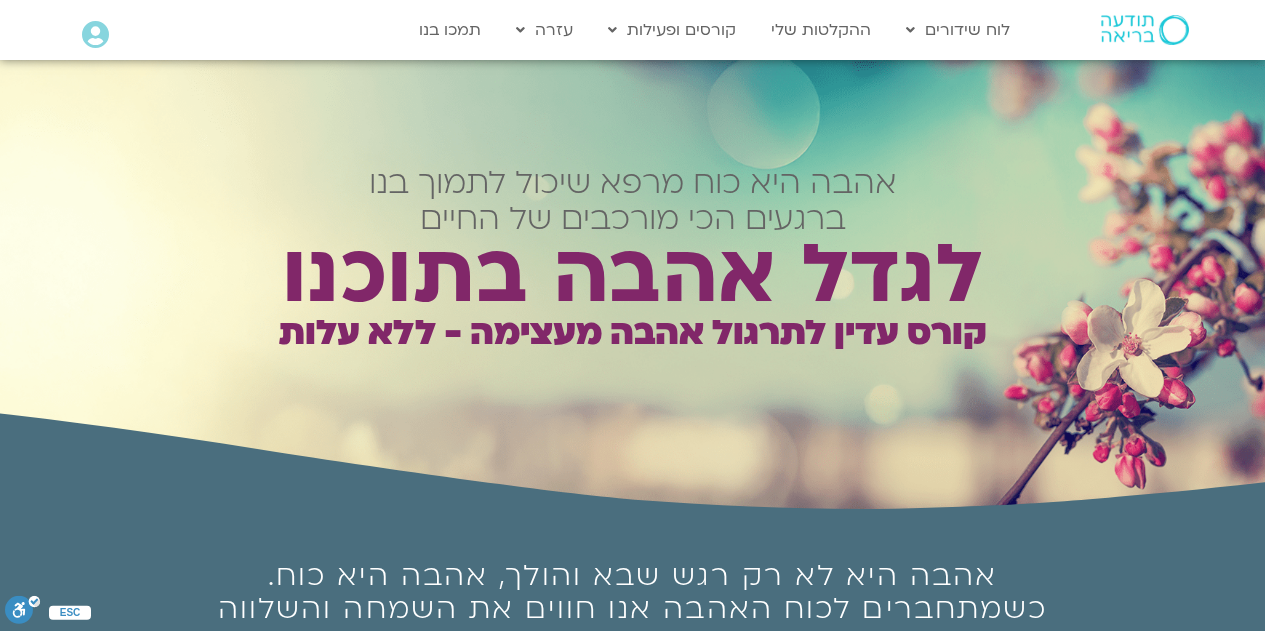 scroll, scrollTop: 0, scrollLeft: 0, axis: both 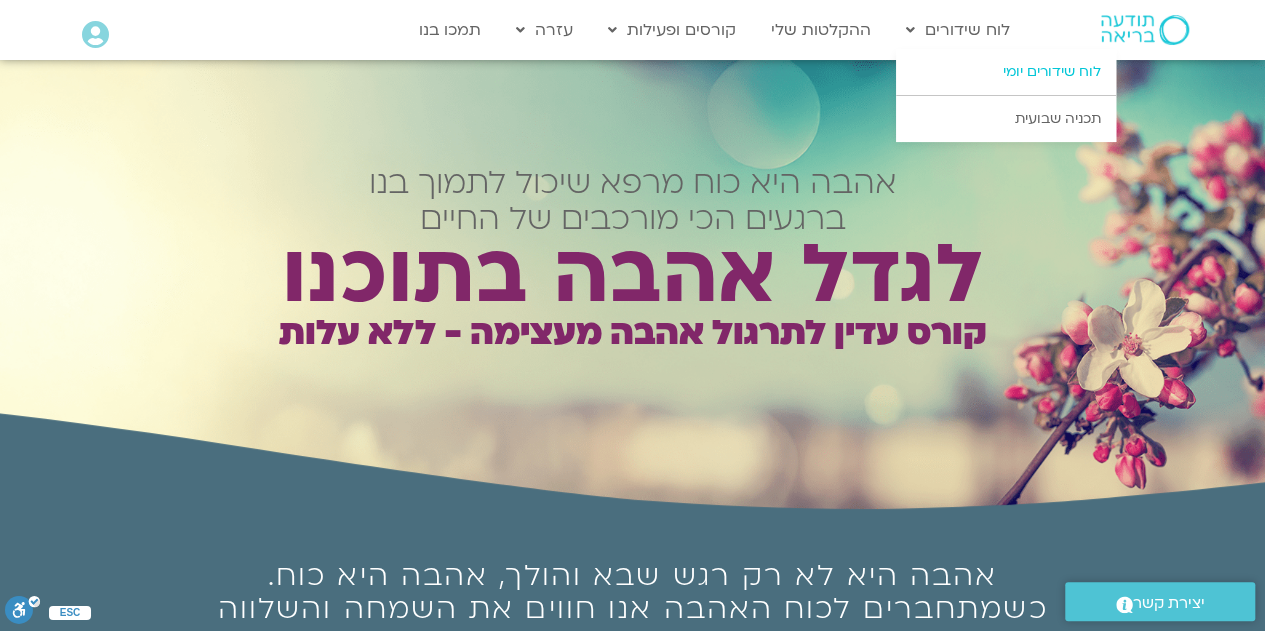 click on "לוח שידורים יומי" at bounding box center [1006, 72] 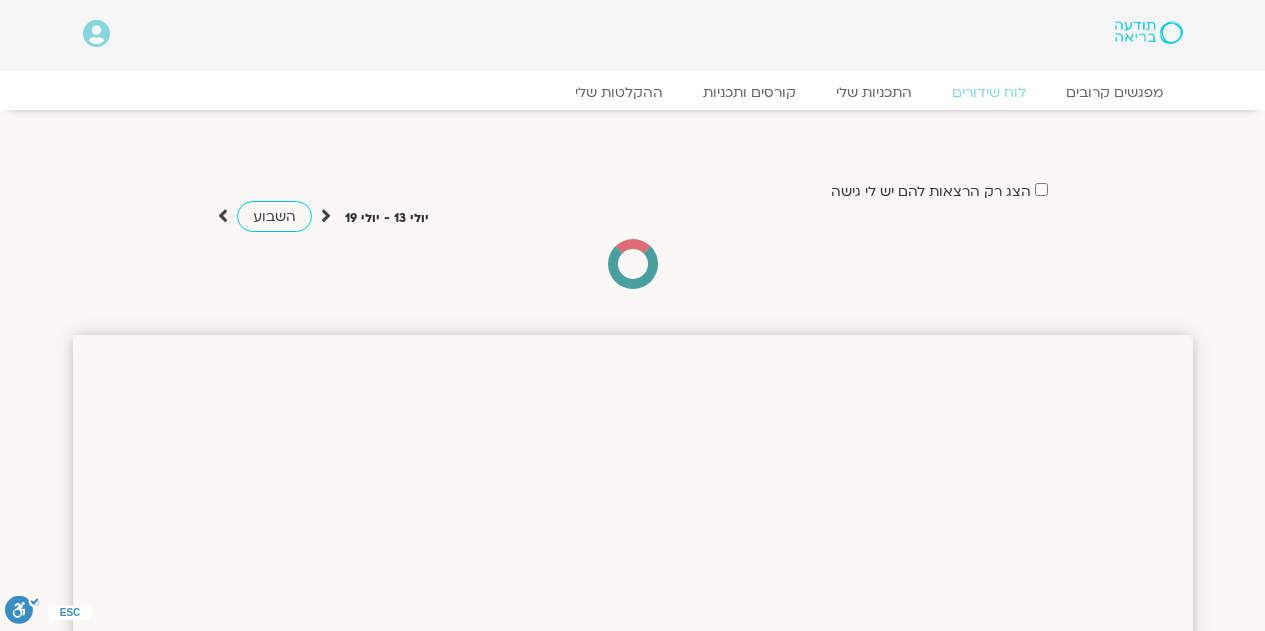 scroll, scrollTop: 0, scrollLeft: 0, axis: both 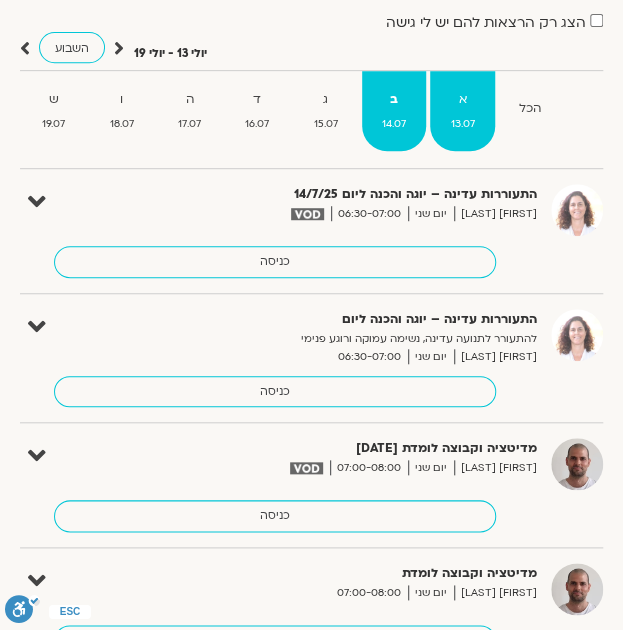 click on "א" at bounding box center (462, 99) 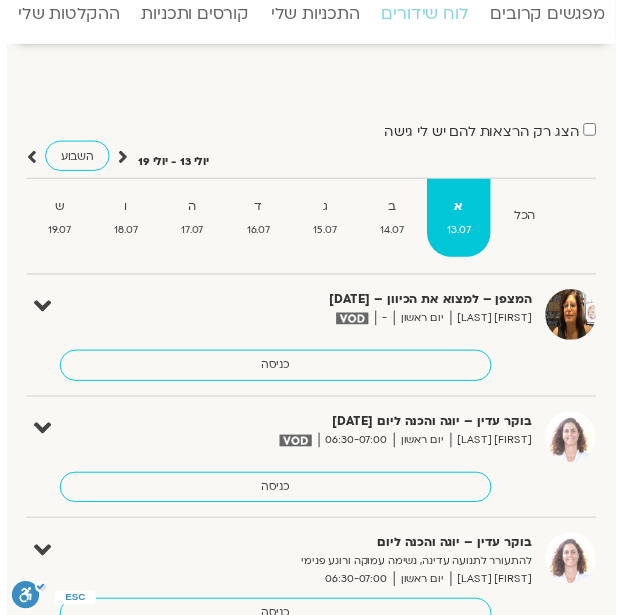 scroll, scrollTop: 0, scrollLeft: 0, axis: both 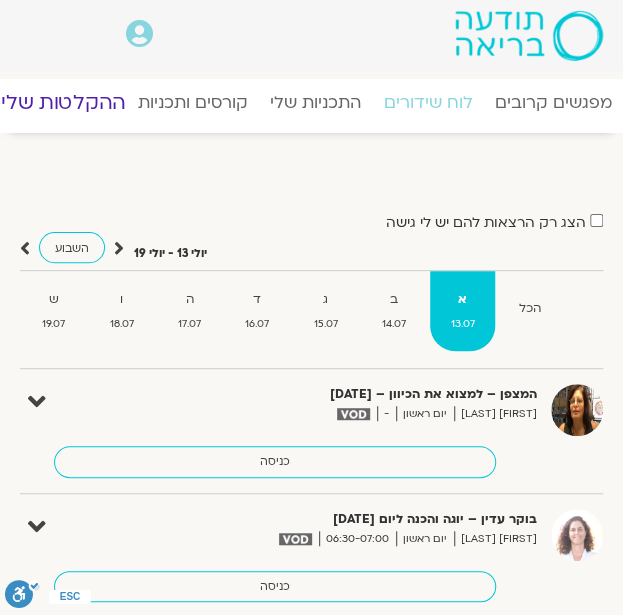 click on "ההקלטות שלי" 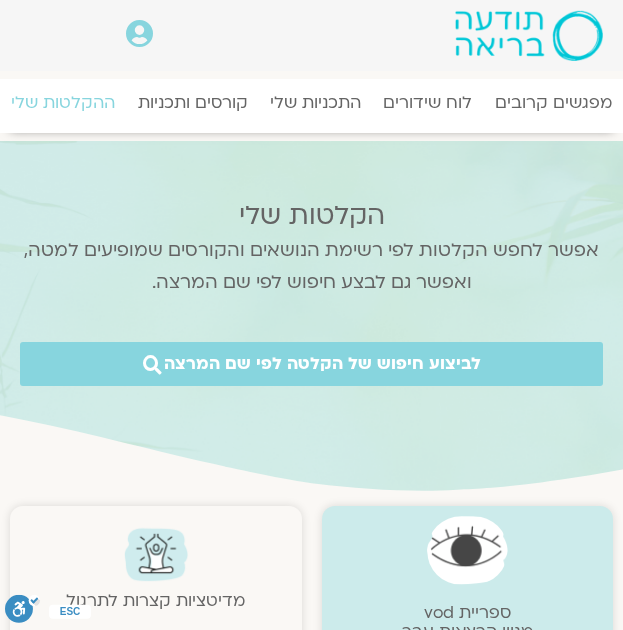 scroll, scrollTop: 0, scrollLeft: 0, axis: both 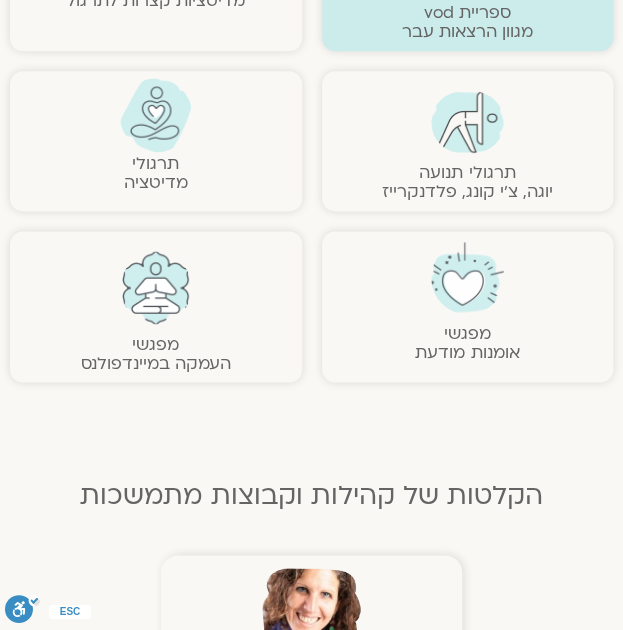 click at bounding box center (156, 287) 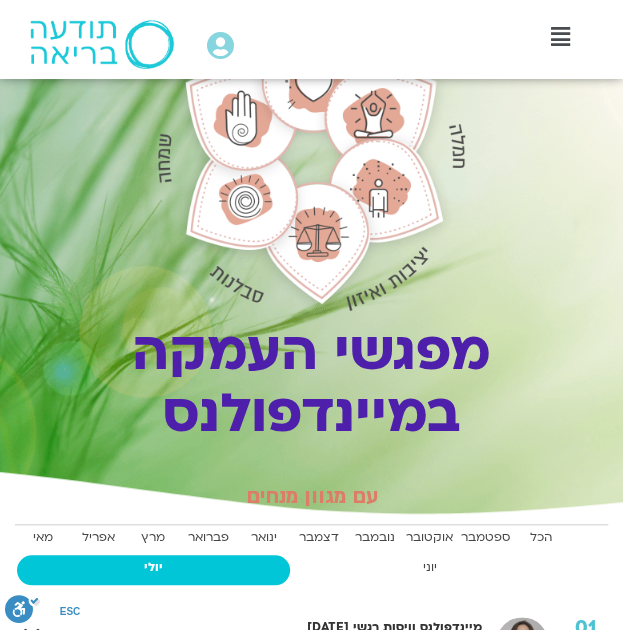 scroll, scrollTop: 300, scrollLeft: 0, axis: vertical 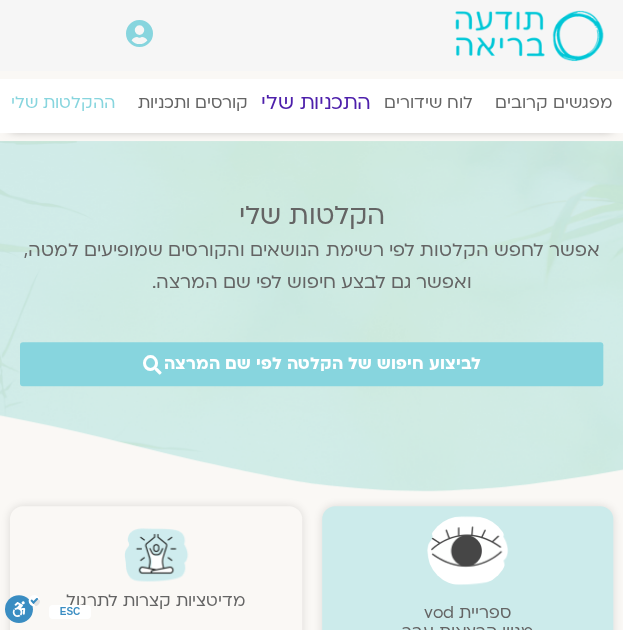 click on "התכניות שלי" 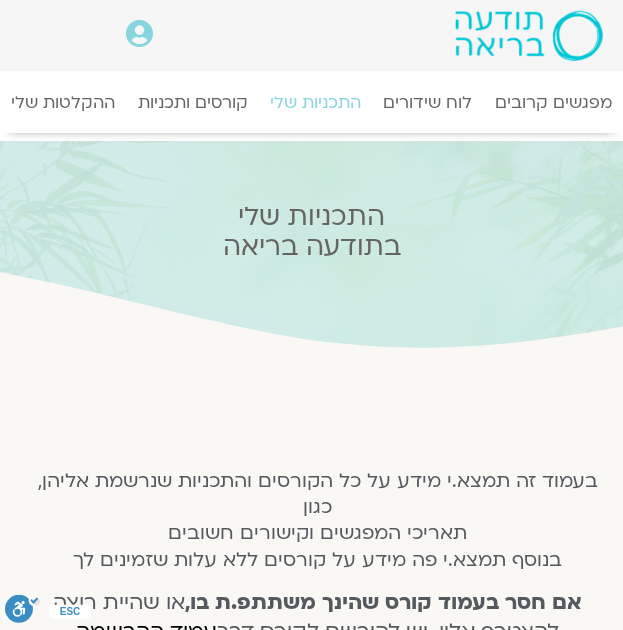 scroll, scrollTop: 0, scrollLeft: 0, axis: both 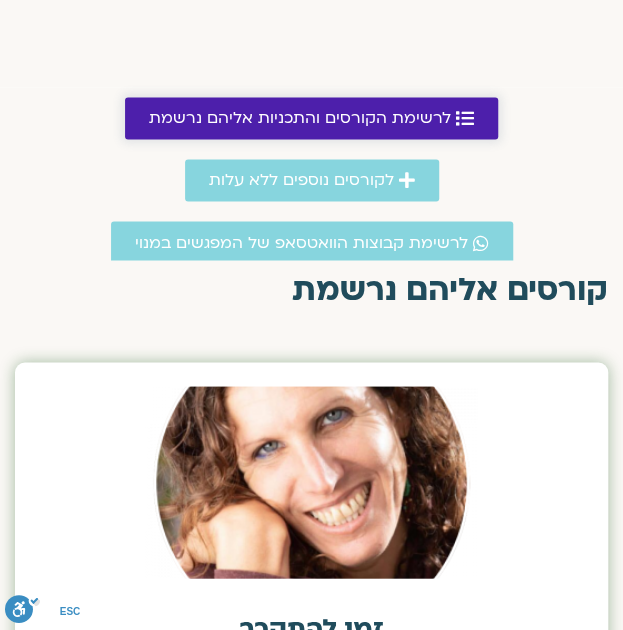 click on "לרשימת הקורסים והתכניות אליהם נרשמת" at bounding box center (300, 118) 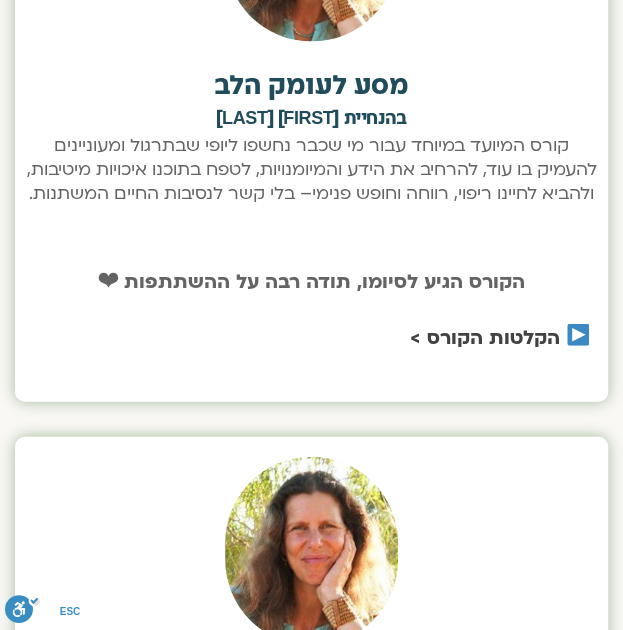 scroll, scrollTop: 2766, scrollLeft: 0, axis: vertical 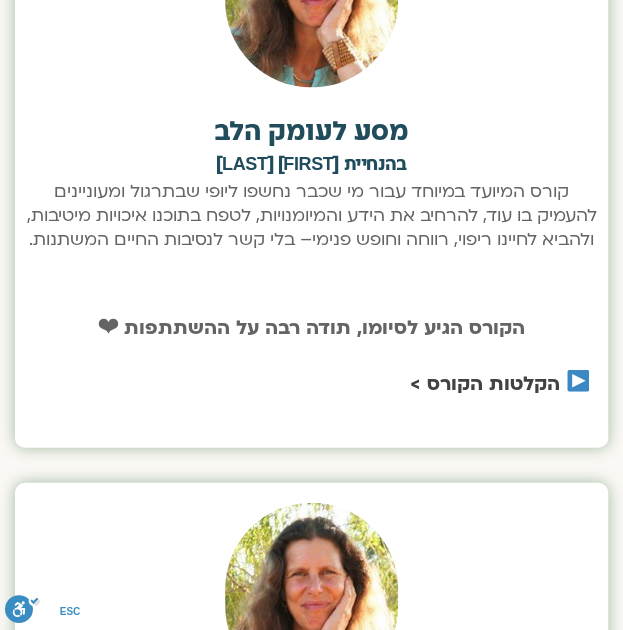 click on "הקלטות הקורס >" at bounding box center (485, 383) 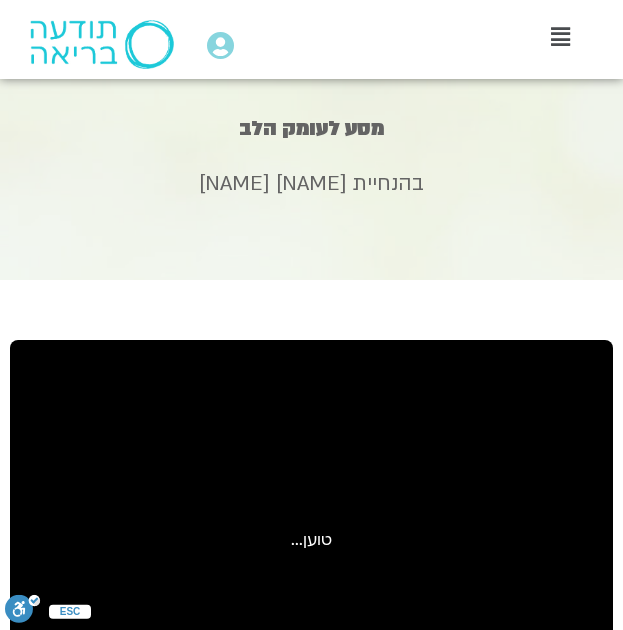 scroll, scrollTop: 0, scrollLeft: 0, axis: both 